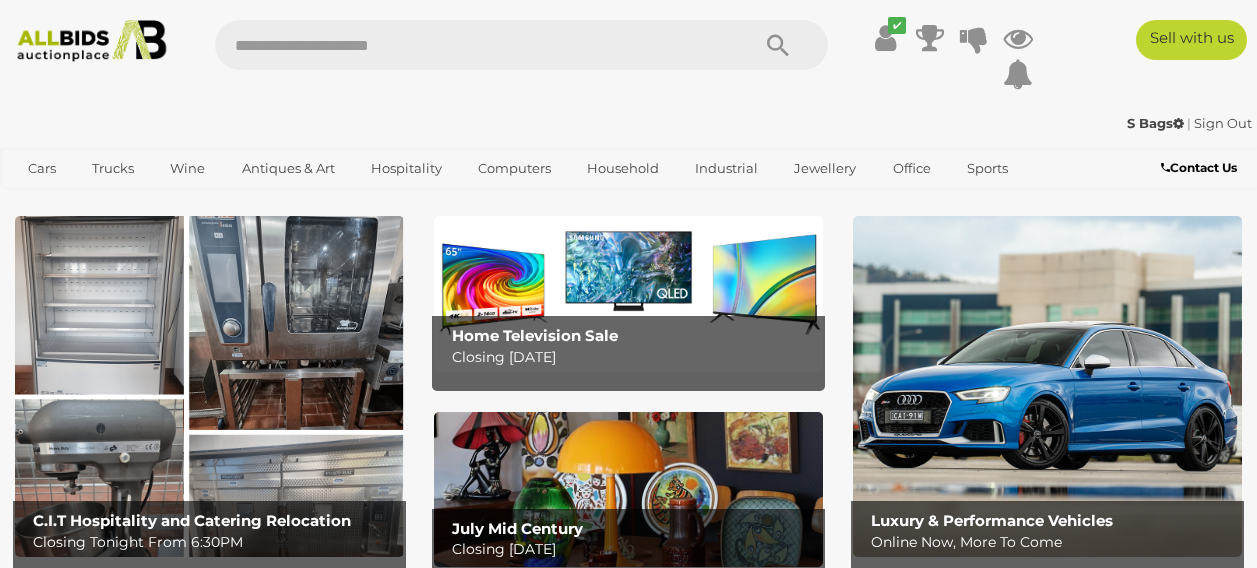 scroll, scrollTop: 0, scrollLeft: 0, axis: both 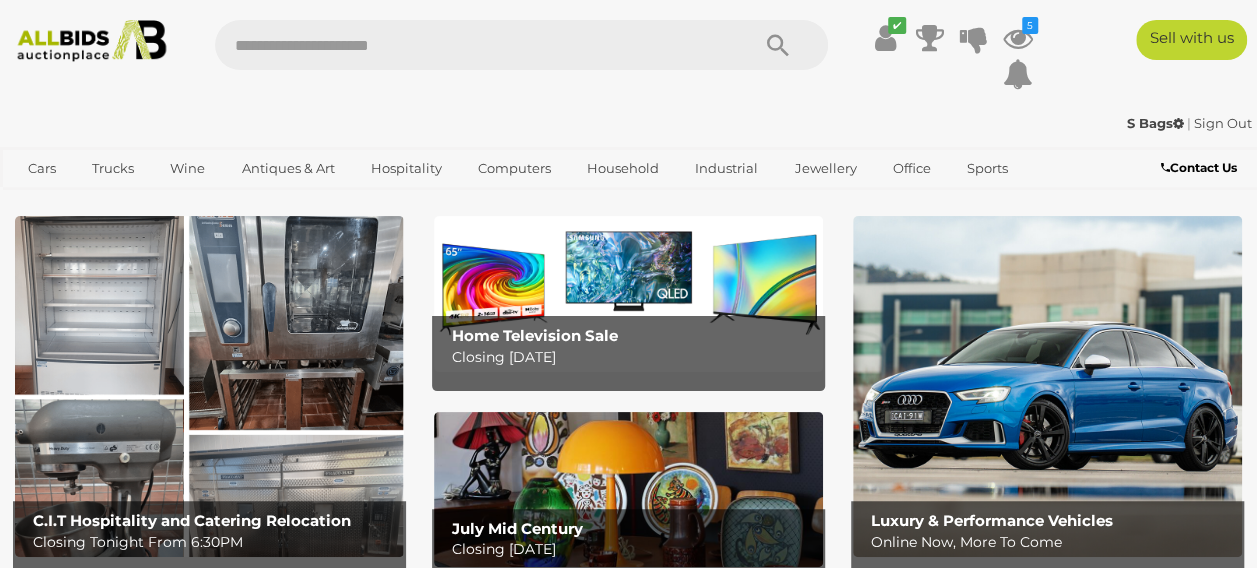 click on "Home Television Sale" at bounding box center (634, 336) 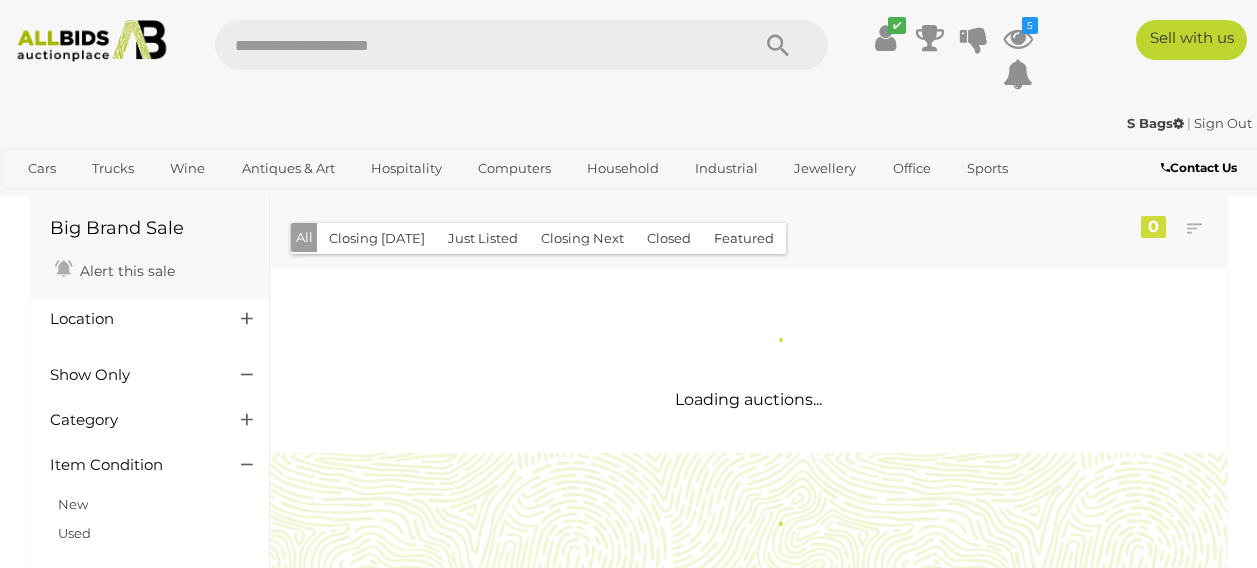scroll, scrollTop: 0, scrollLeft: 0, axis: both 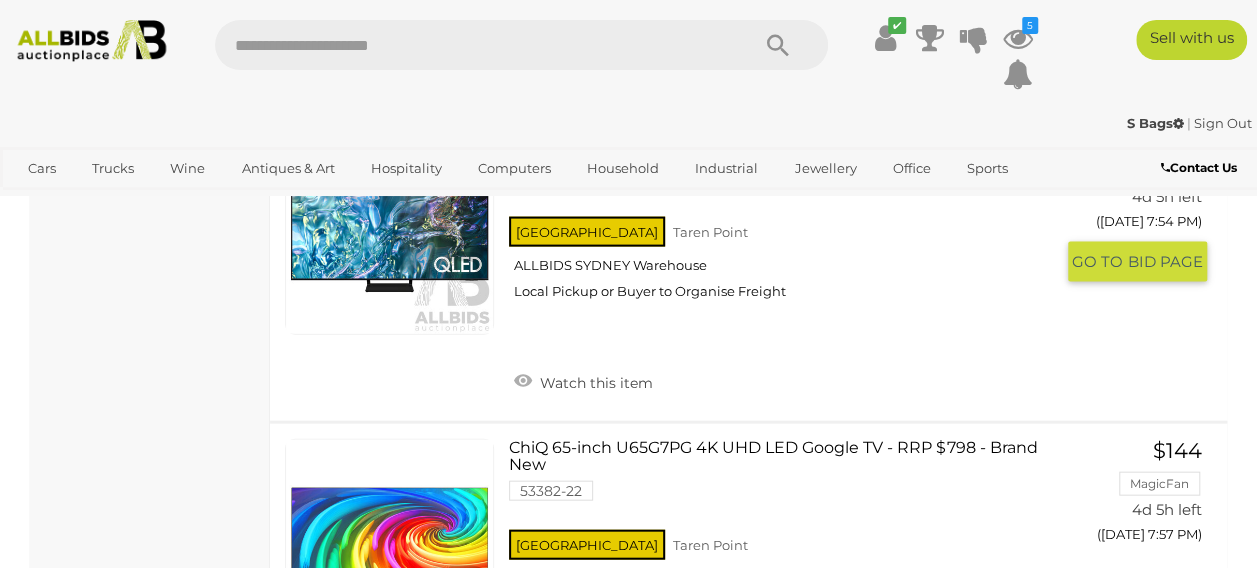drag, startPoint x: 603, startPoint y: 492, endPoint x: 574, endPoint y: 492, distance: 29 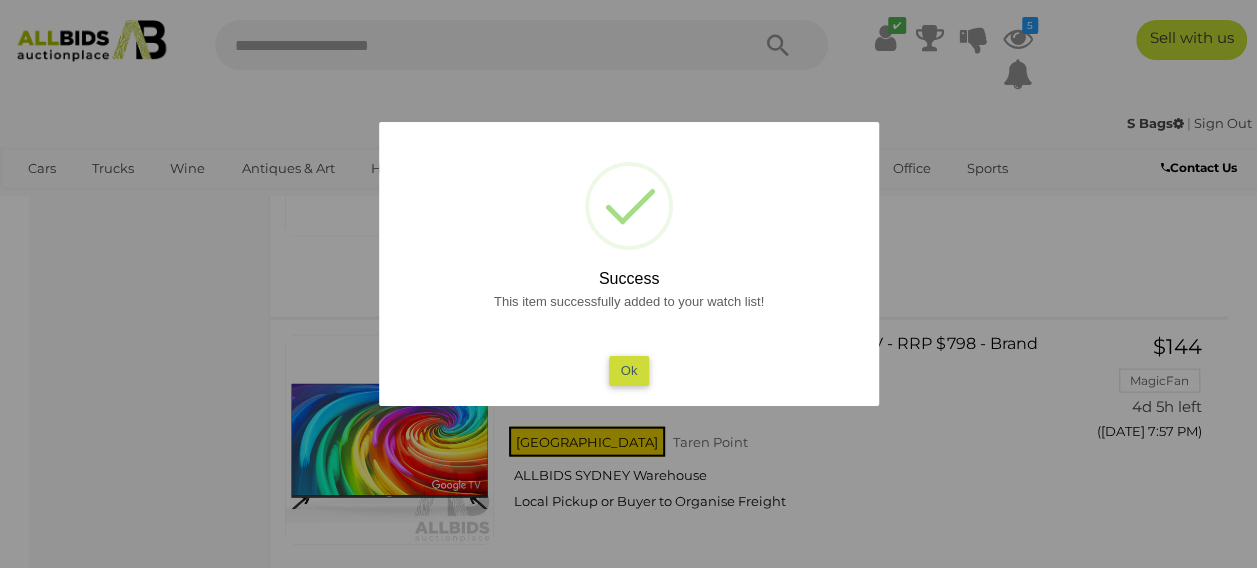 click on "Ok" at bounding box center (628, 370) 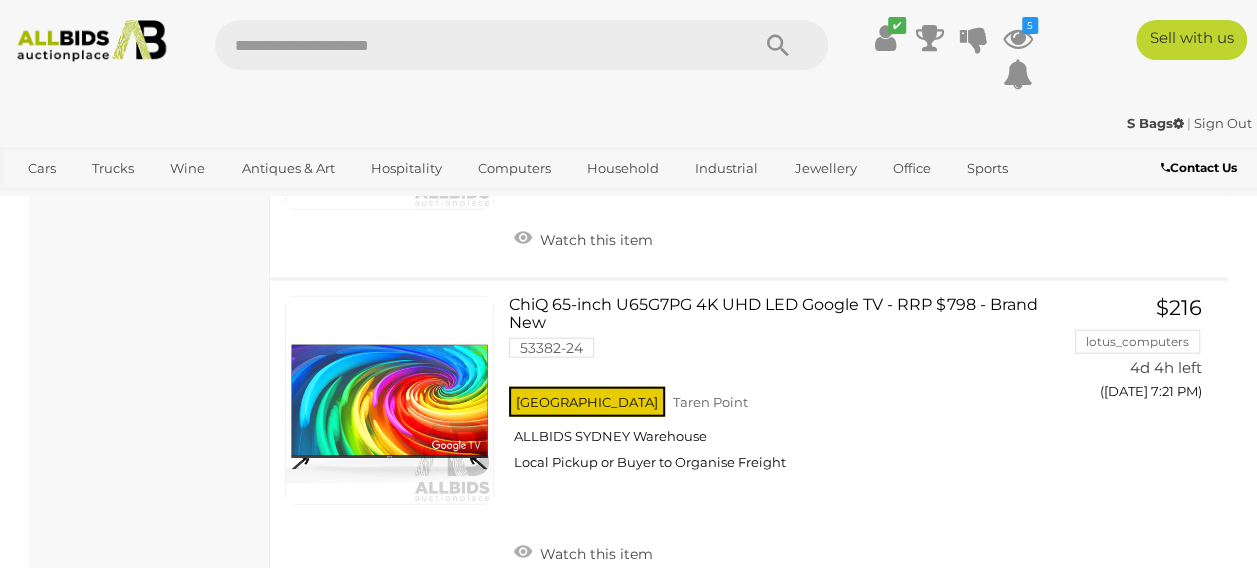 scroll, scrollTop: 900, scrollLeft: 0, axis: vertical 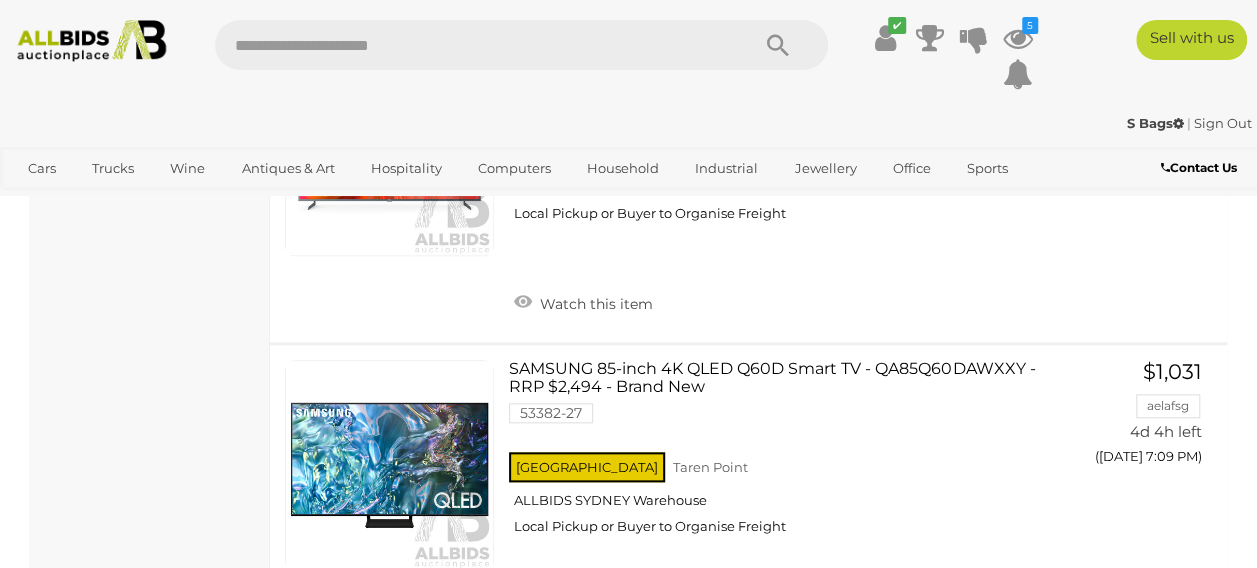 click at bounding box center [92, 41] 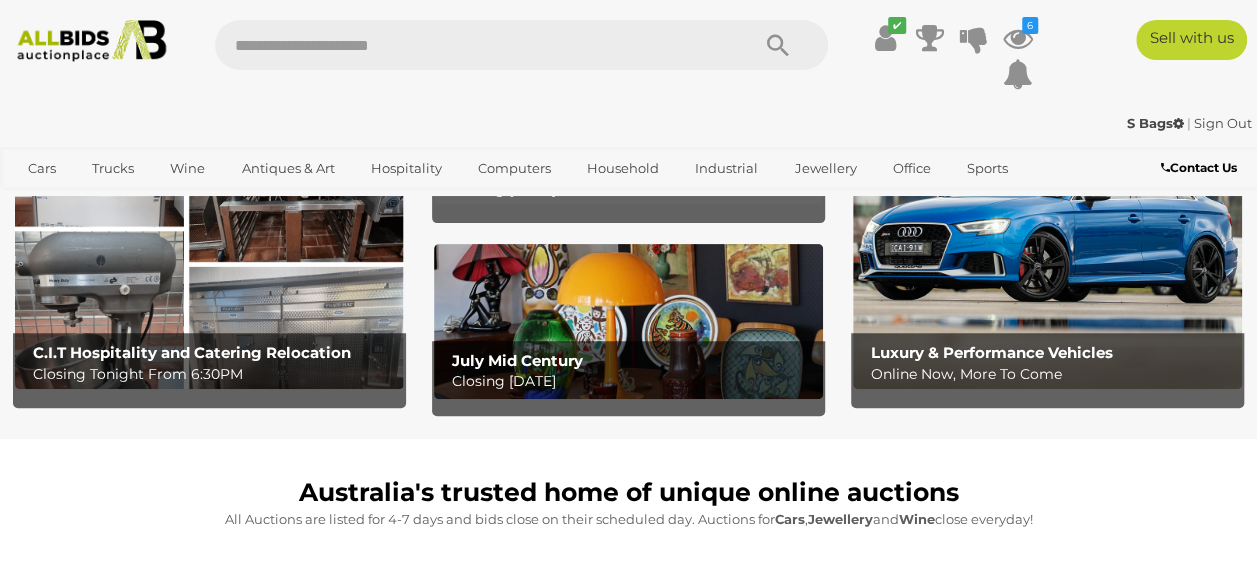 scroll, scrollTop: 200, scrollLeft: 0, axis: vertical 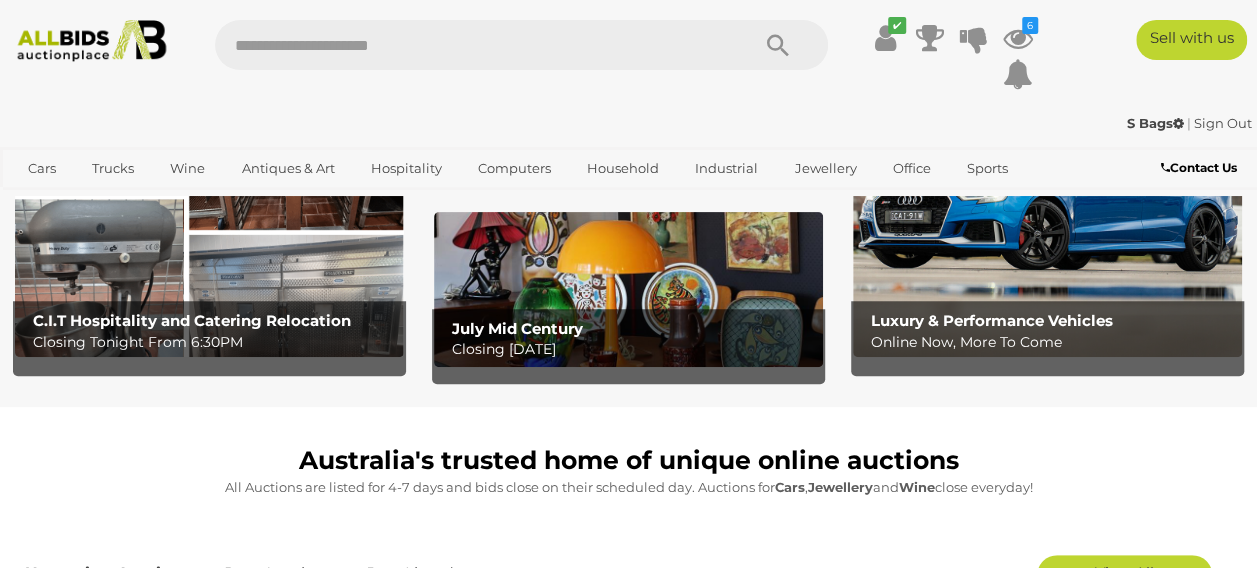 click on "Closing Tuesday 22nd July" at bounding box center (634, 349) 